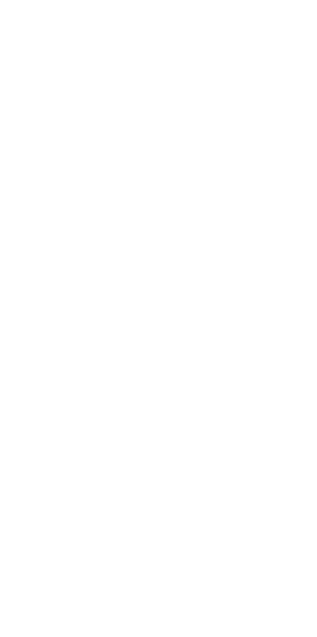 scroll, scrollTop: 0, scrollLeft: 0, axis: both 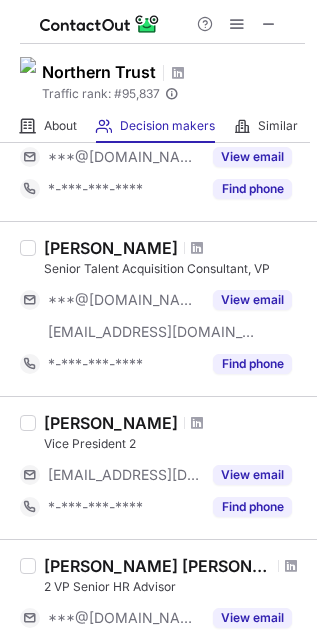 click on "[PERSON_NAME]" at bounding box center (111, 248) 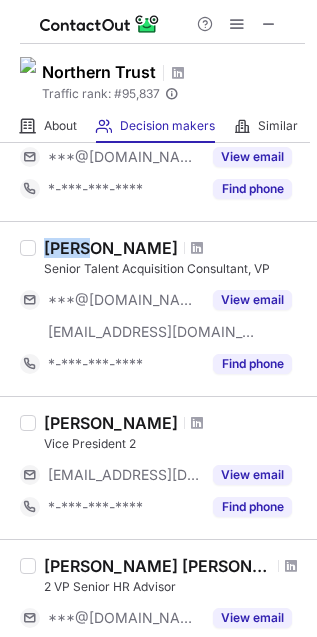 click on "Peter Leo" at bounding box center [111, 248] 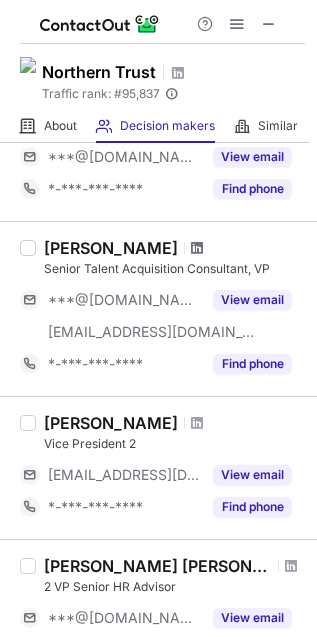 click at bounding box center (197, 248) 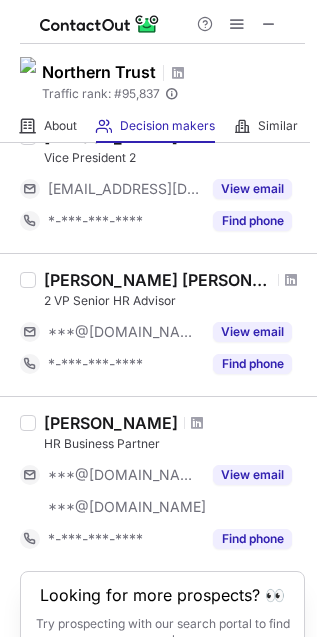 scroll, scrollTop: 1449, scrollLeft: 0, axis: vertical 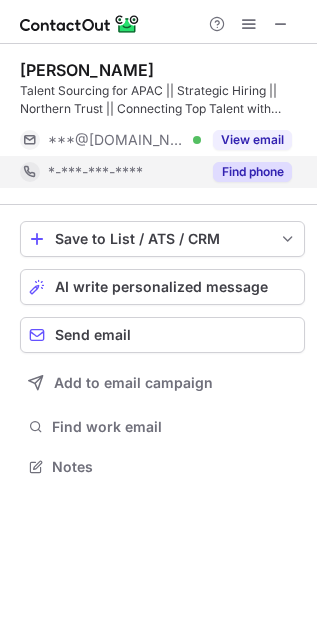 click on "Find phone" at bounding box center (252, 172) 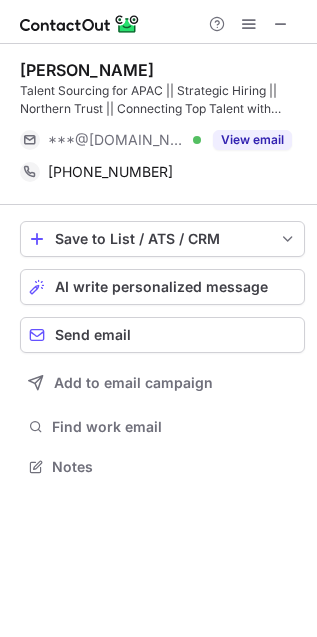scroll, scrollTop: 453, scrollLeft: 317, axis: both 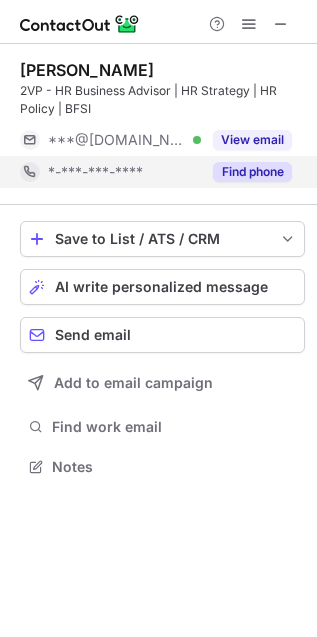 click on "Find phone" at bounding box center (252, 172) 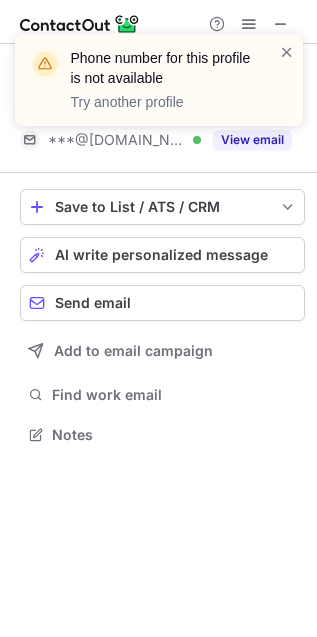 scroll, scrollTop: 421, scrollLeft: 317, axis: both 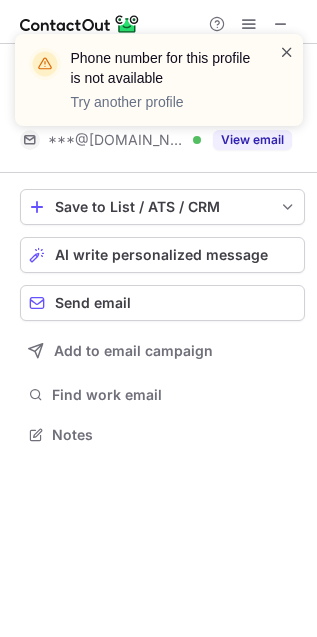 click at bounding box center (287, 52) 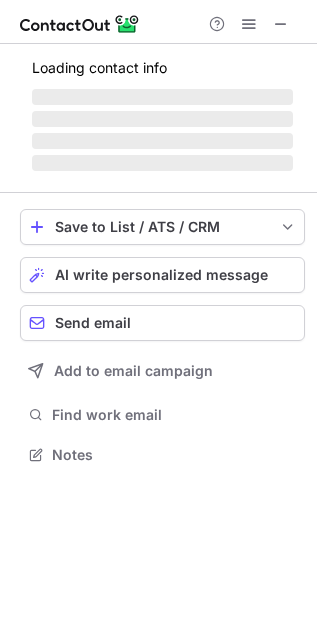 scroll, scrollTop: 9, scrollLeft: 10, axis: both 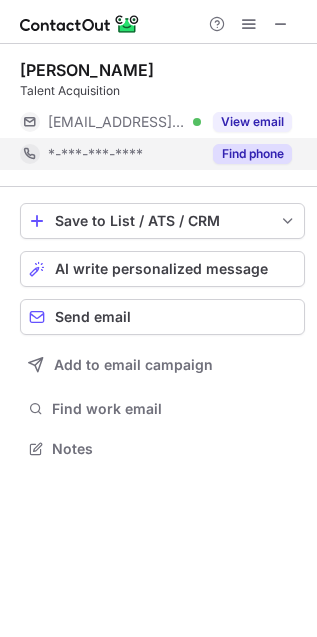 click on "Find phone" at bounding box center [252, 154] 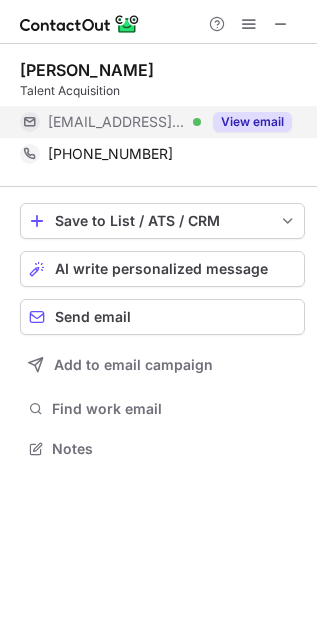click on "View email" at bounding box center [252, 122] 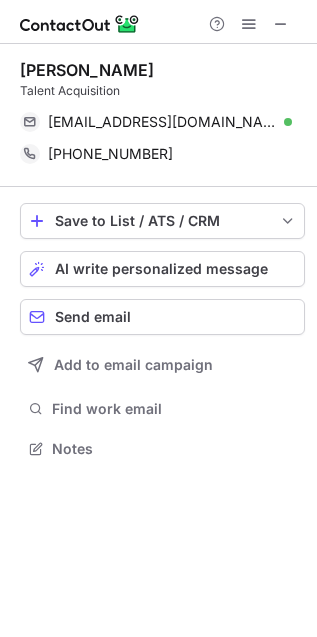 scroll, scrollTop: 435, scrollLeft: 317, axis: both 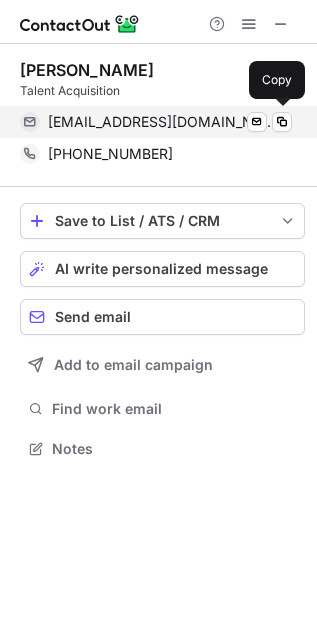 click on "nn129@ntrs.com Verified" at bounding box center [170, 122] 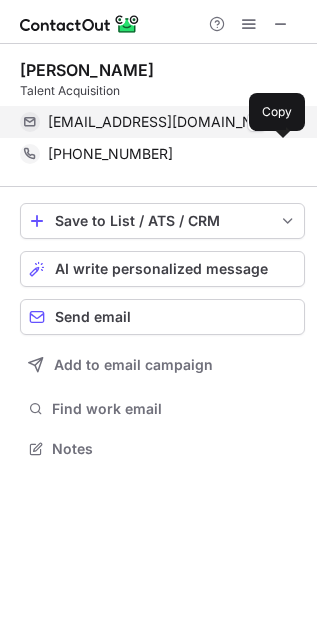 click on "+918796914176" at bounding box center (110, 154) 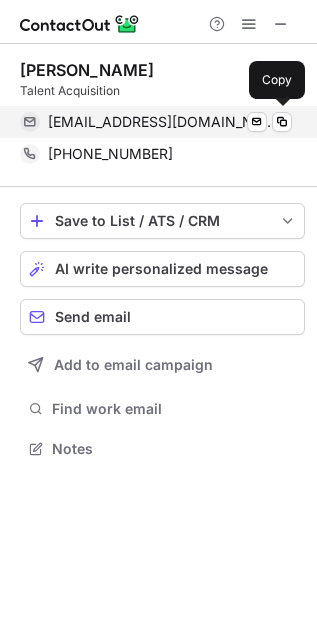 click on "nn129@ntrs.com" at bounding box center [162, 122] 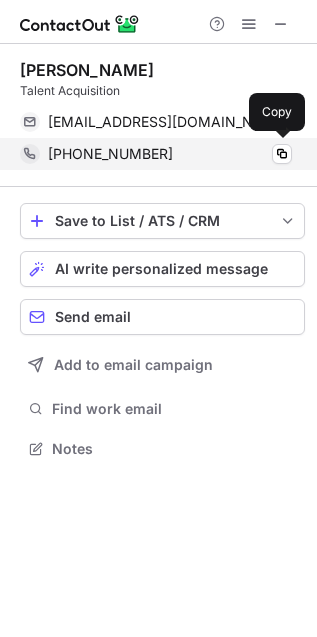 click on "+918796914176" at bounding box center (170, 154) 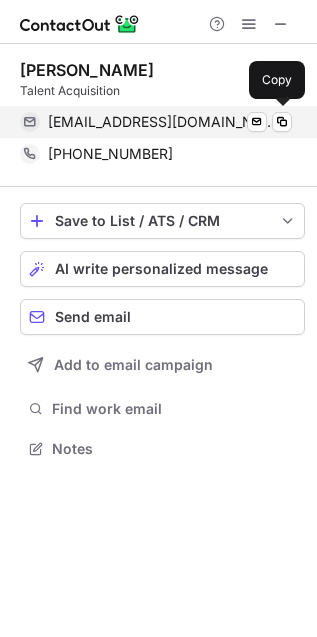click on "nn129@ntrs.com Verified" at bounding box center [170, 122] 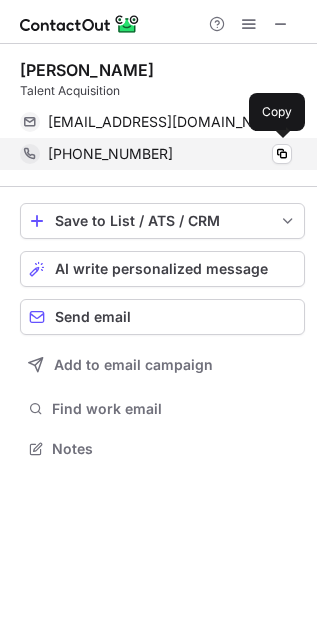 click on "+918796914176" at bounding box center [170, 154] 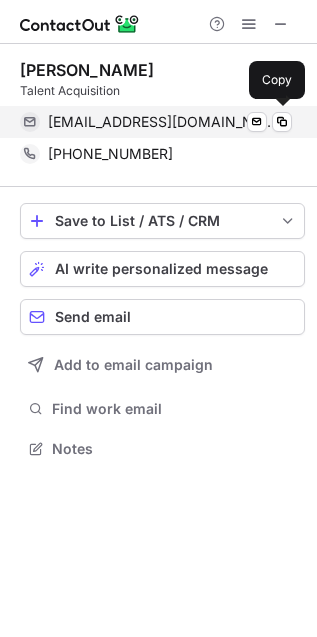 click on "nn129@ntrs.com Verified Send email Copy" at bounding box center (156, 122) 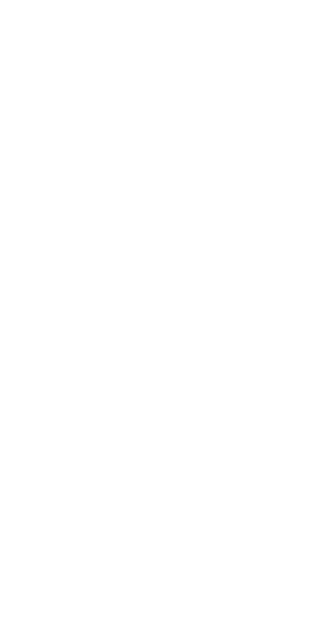scroll, scrollTop: 0, scrollLeft: 0, axis: both 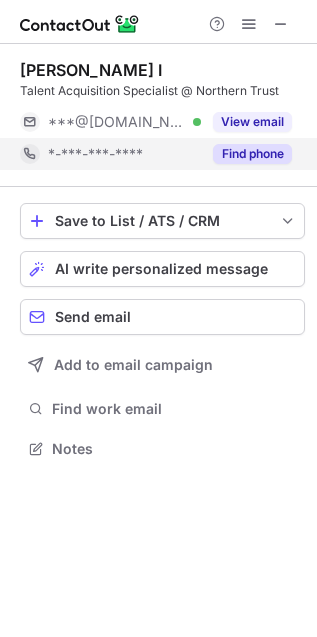click on "Find phone" at bounding box center [252, 154] 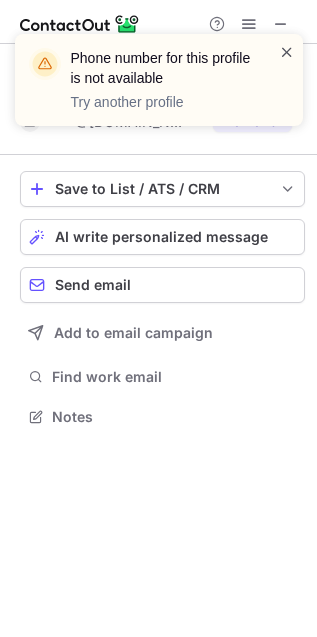 scroll, scrollTop: 403, scrollLeft: 317, axis: both 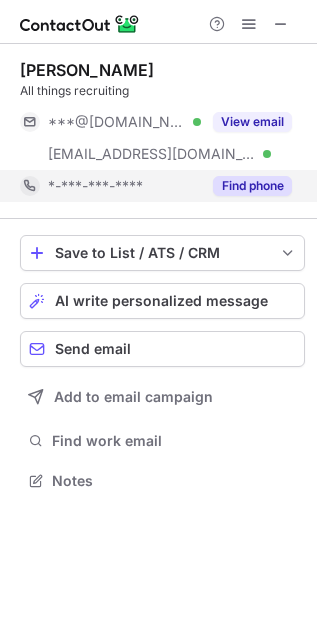 click on "Find phone" at bounding box center [252, 186] 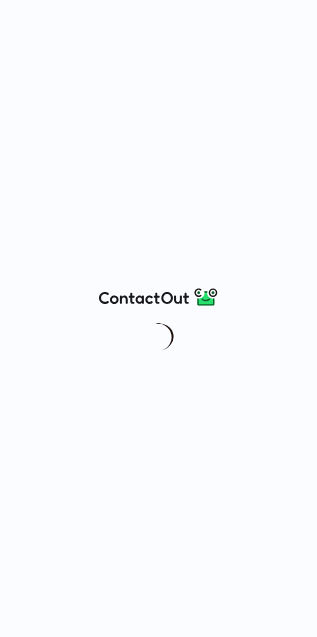 scroll, scrollTop: 0, scrollLeft: 0, axis: both 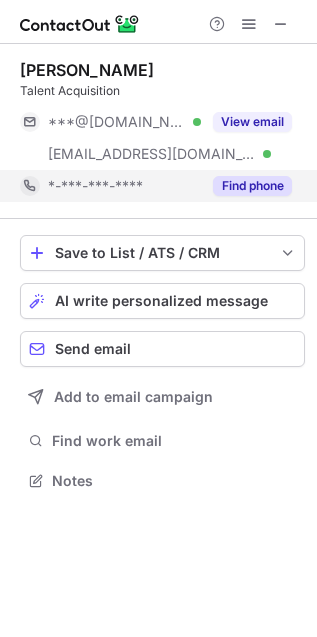 click on "Find phone" at bounding box center (252, 186) 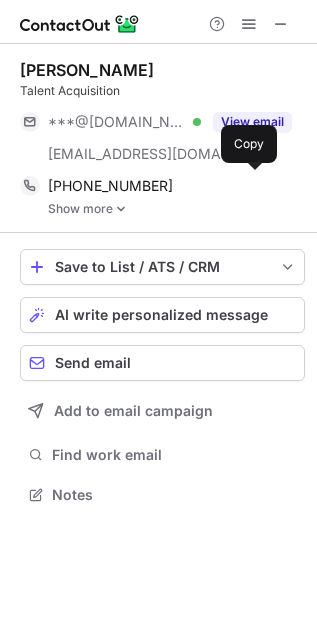 scroll, scrollTop: 9, scrollLeft: 10, axis: both 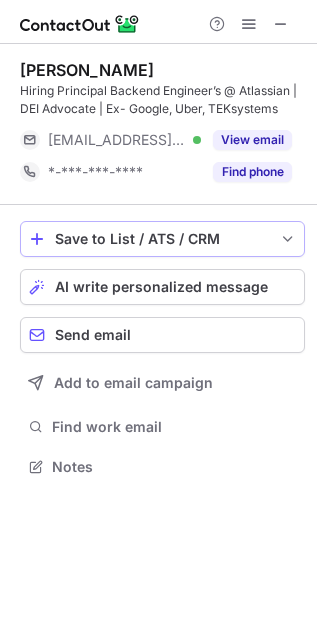 click on "Find phone" at bounding box center (252, 172) 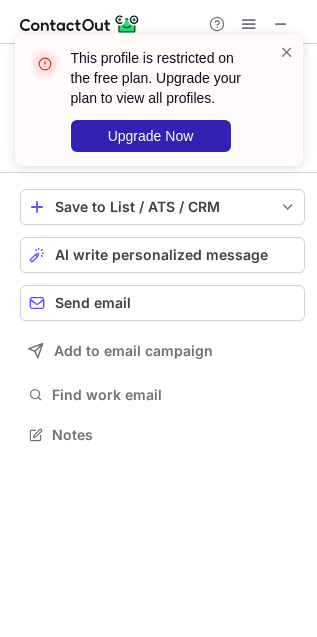 scroll, scrollTop: 421, scrollLeft: 317, axis: both 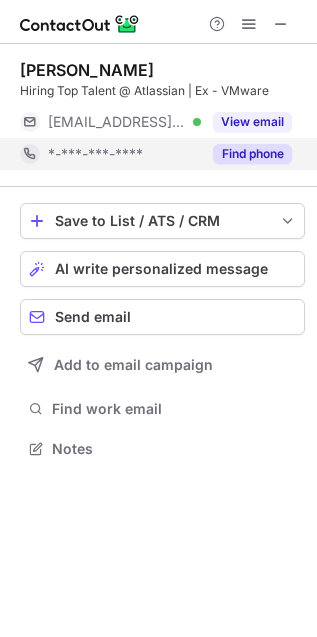 click on "Find phone" at bounding box center (252, 154) 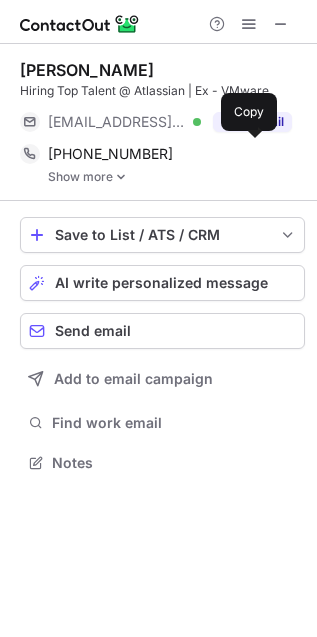 scroll, scrollTop: 9, scrollLeft: 10, axis: both 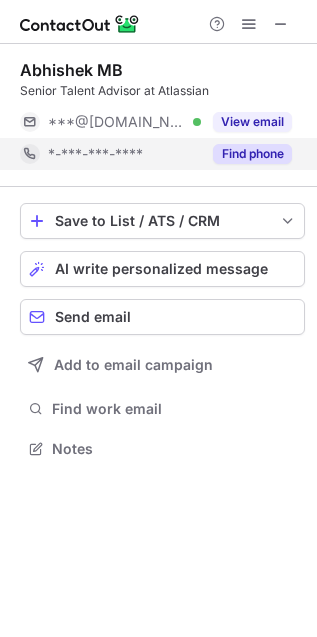 click on "Find phone" at bounding box center (252, 154) 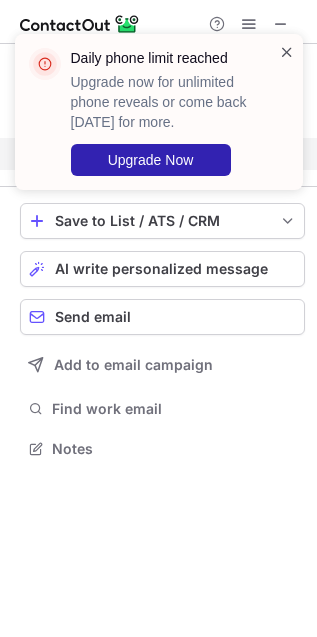 click at bounding box center [287, 52] 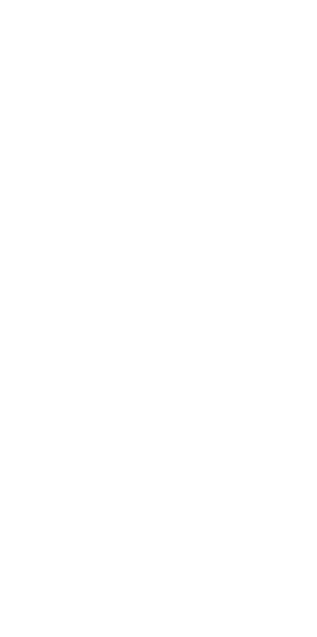 scroll, scrollTop: 0, scrollLeft: 0, axis: both 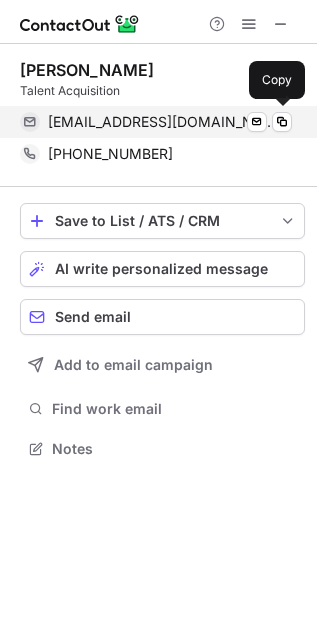 click on "[EMAIL_ADDRESS][DOMAIN_NAME] Verified" at bounding box center (170, 122) 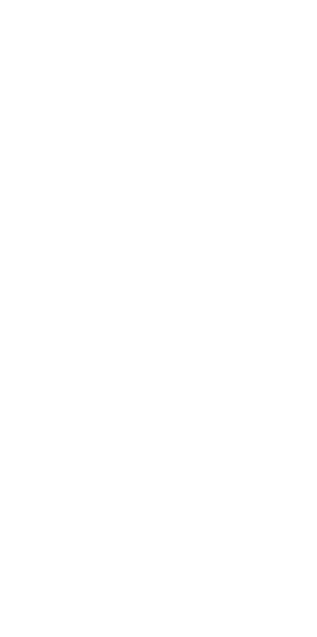 scroll, scrollTop: 0, scrollLeft: 0, axis: both 